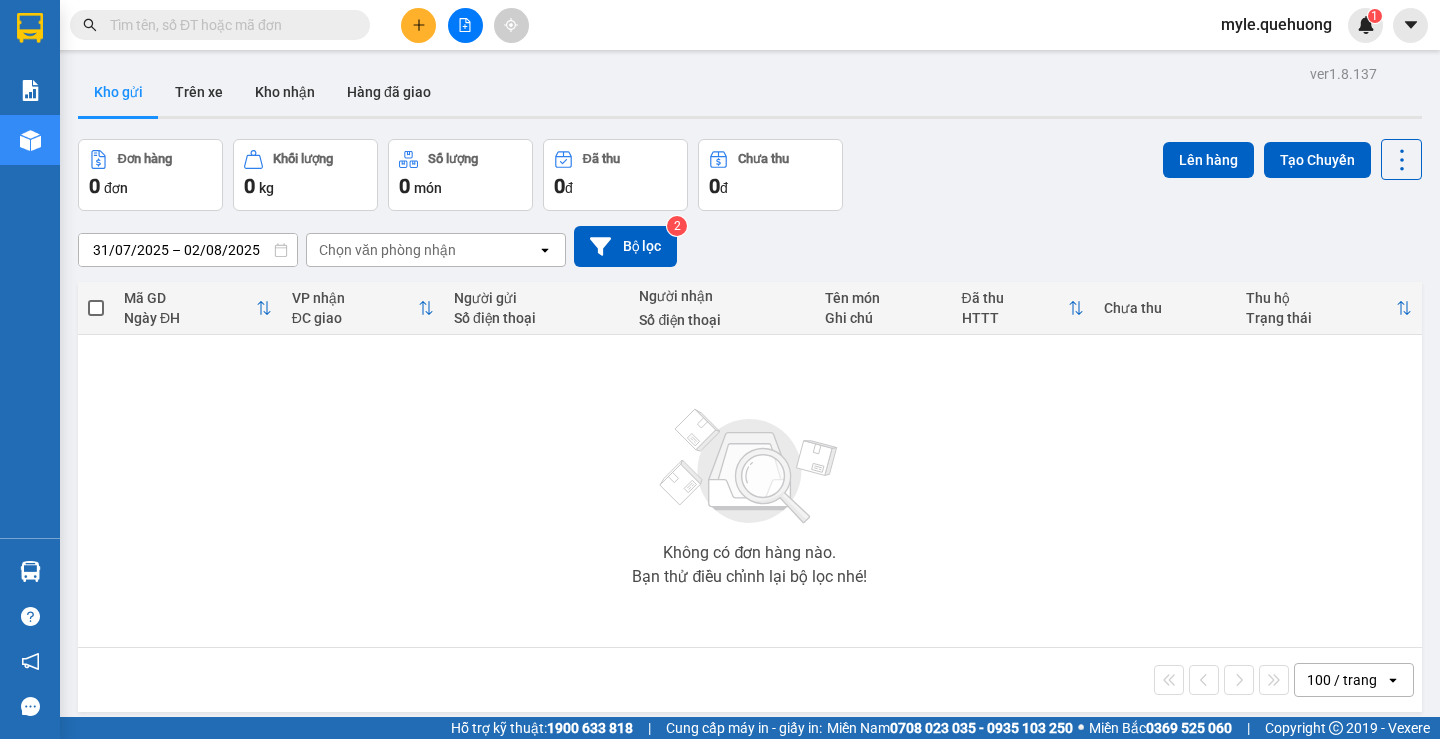 scroll, scrollTop: 0, scrollLeft: 0, axis: both 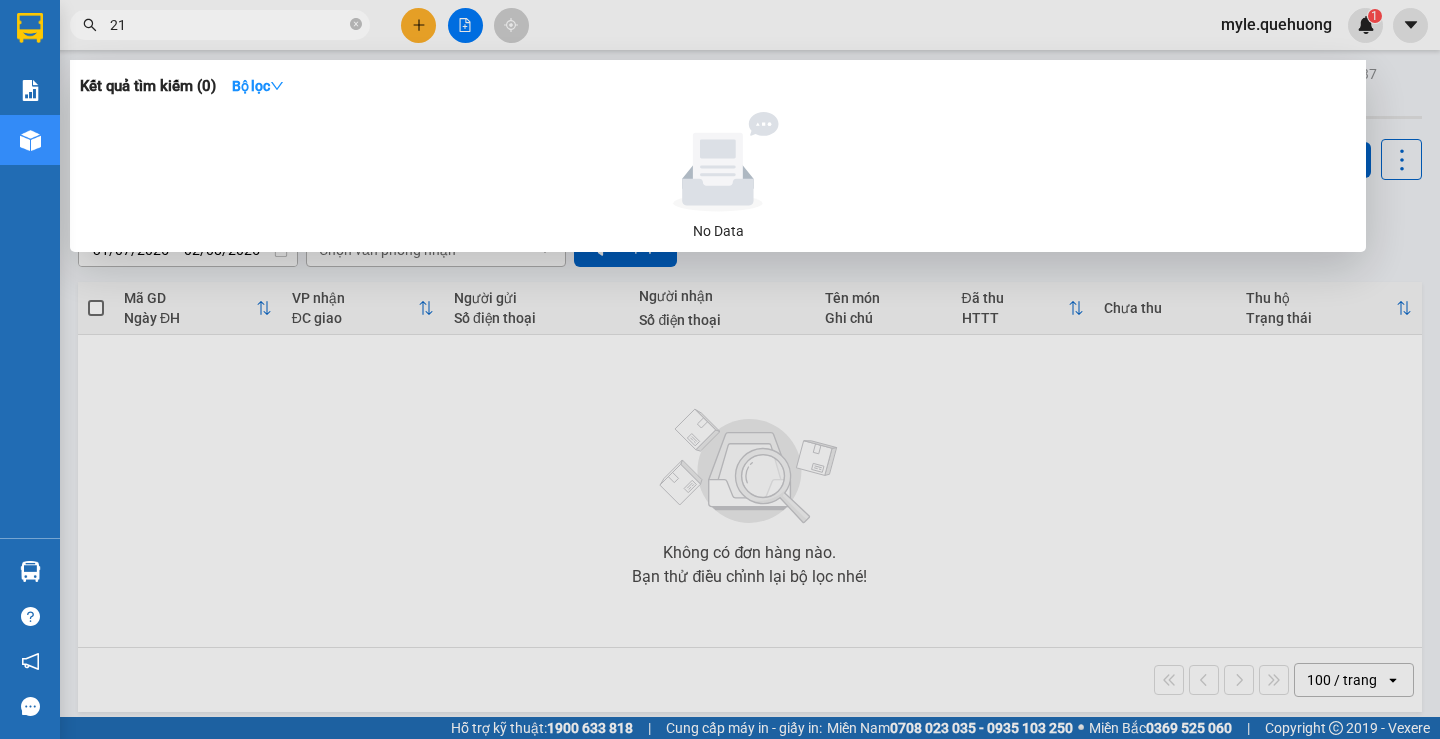 type on "21" 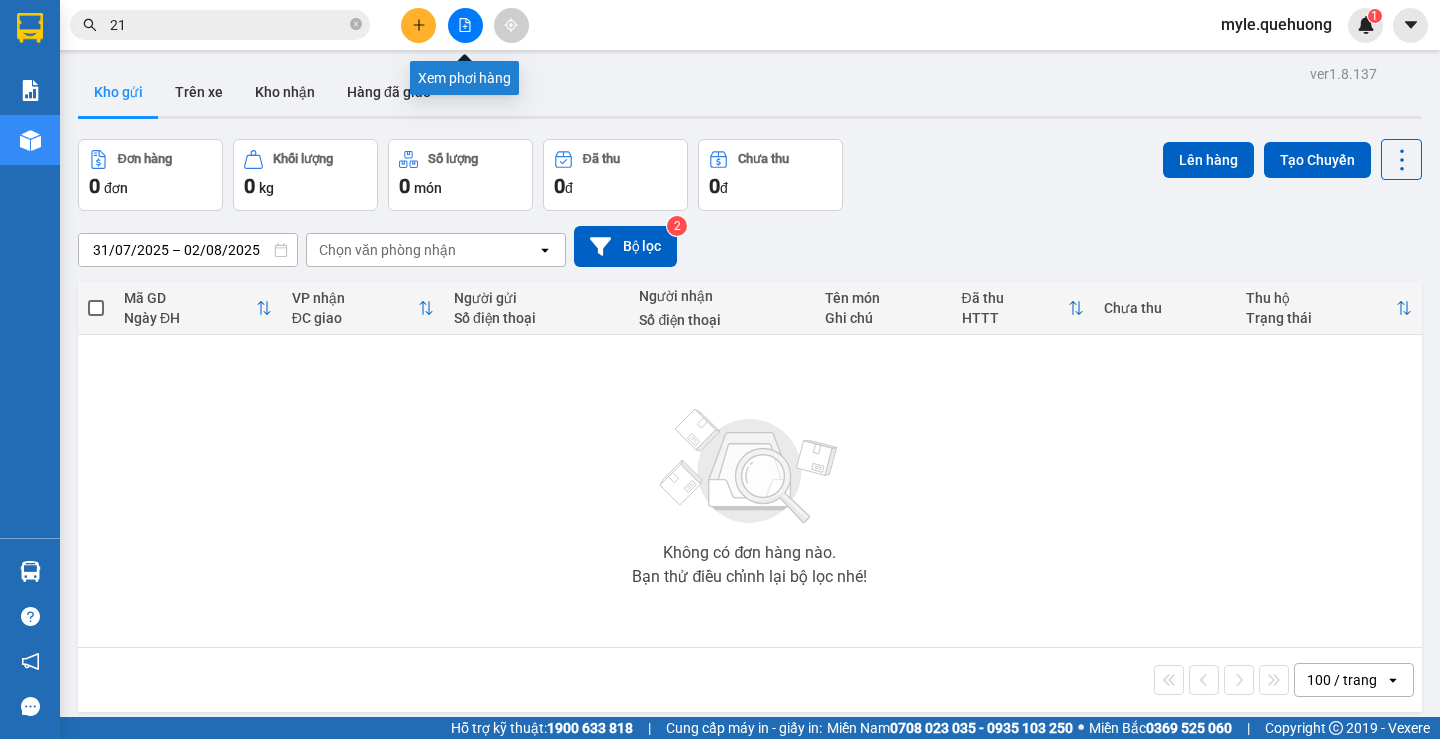 click 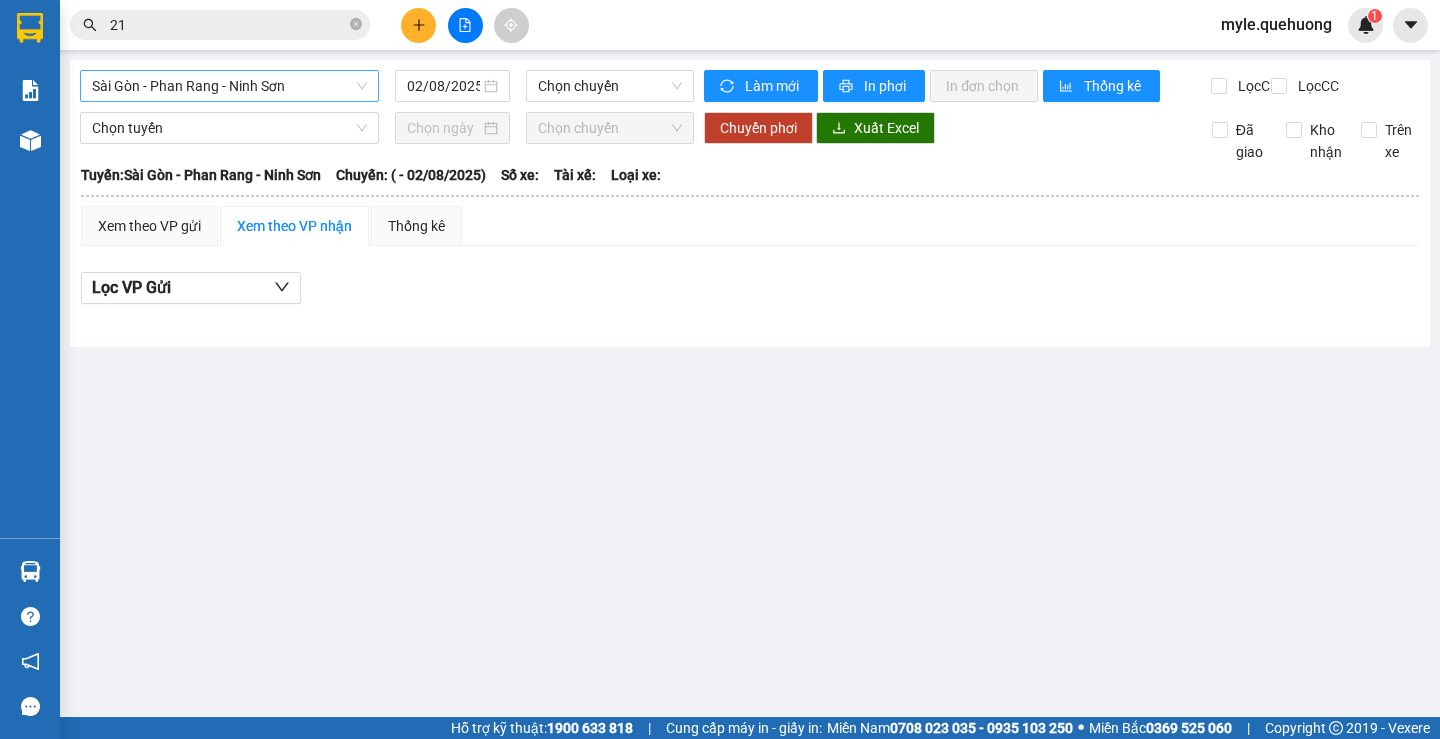 click on "Sài Gòn - Phan Rang - Ninh Sơn" at bounding box center (229, 86) 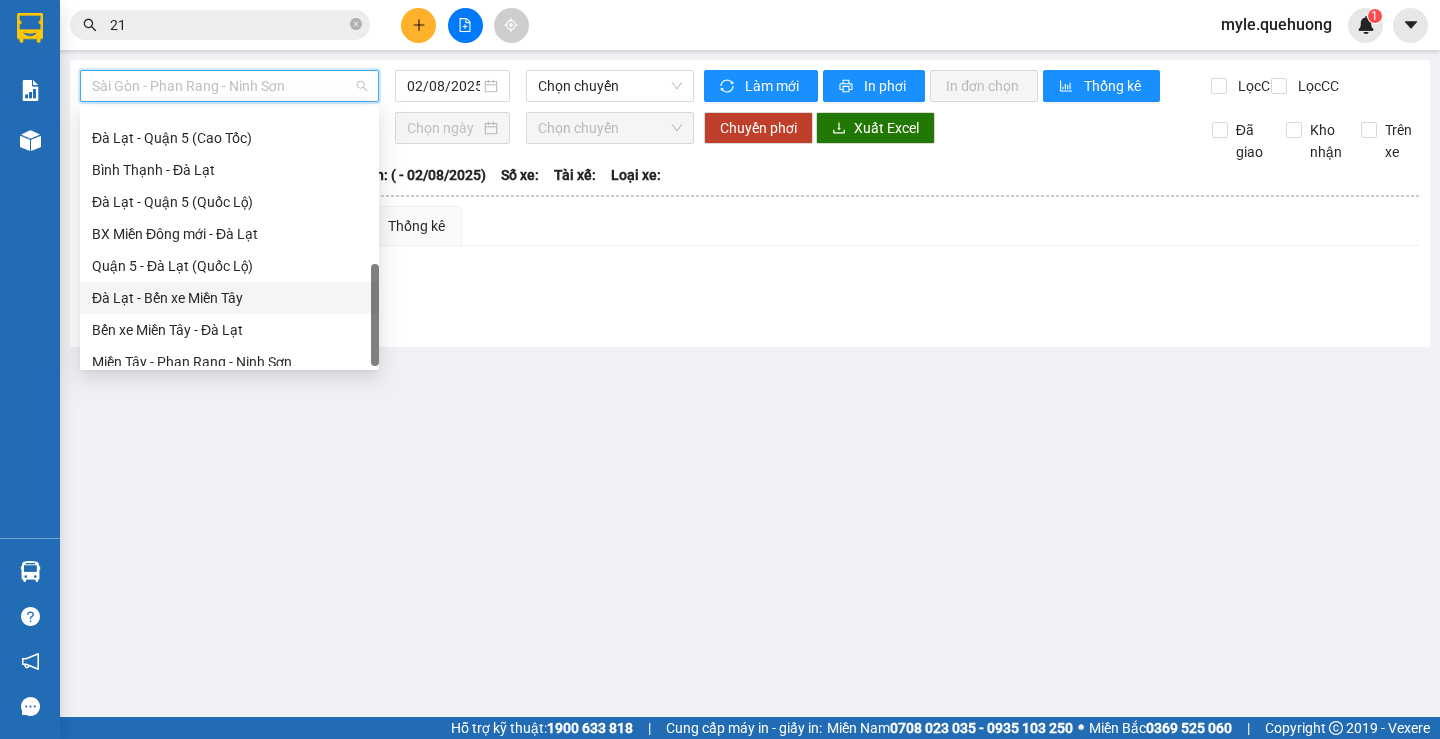 scroll, scrollTop: 544, scrollLeft: 0, axis: vertical 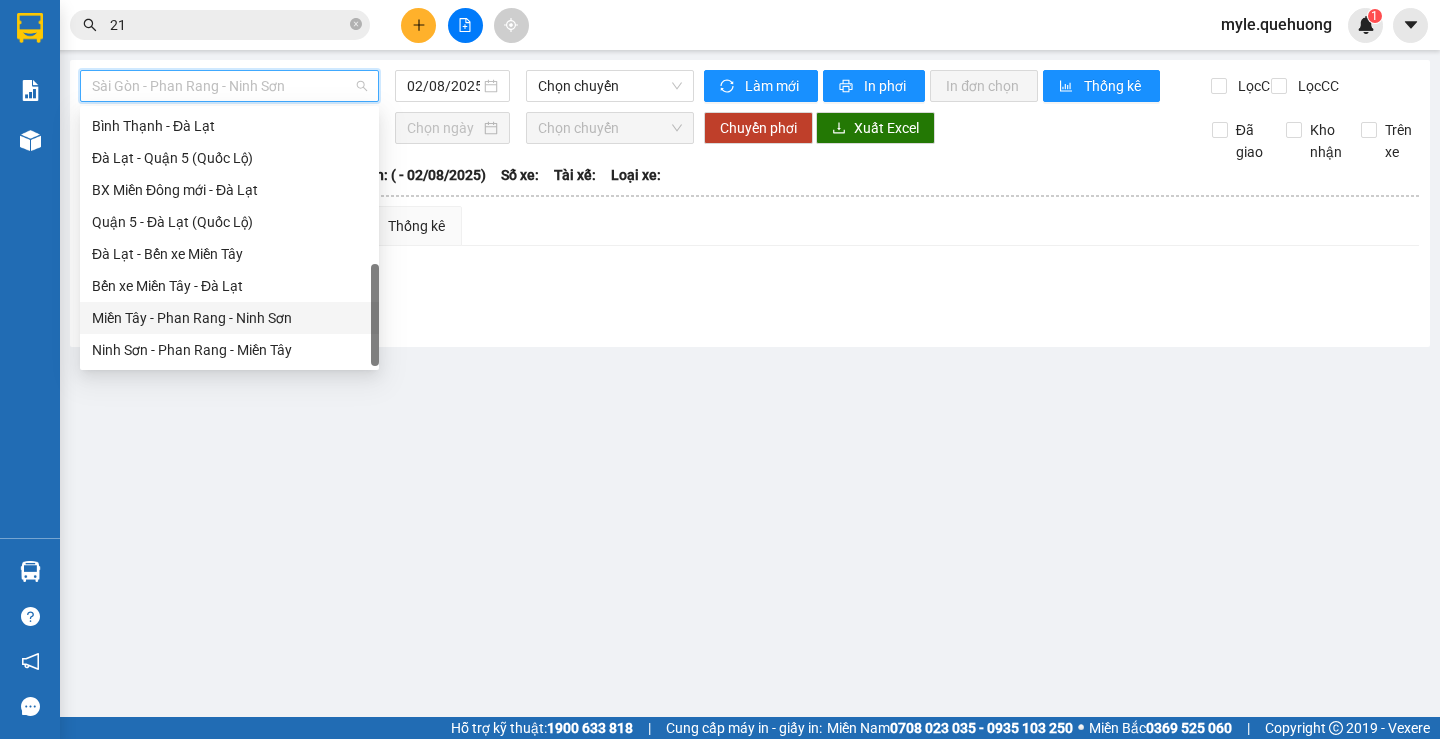 click on "Miền Tây - Phan Rang - Ninh Sơn" at bounding box center (229, 318) 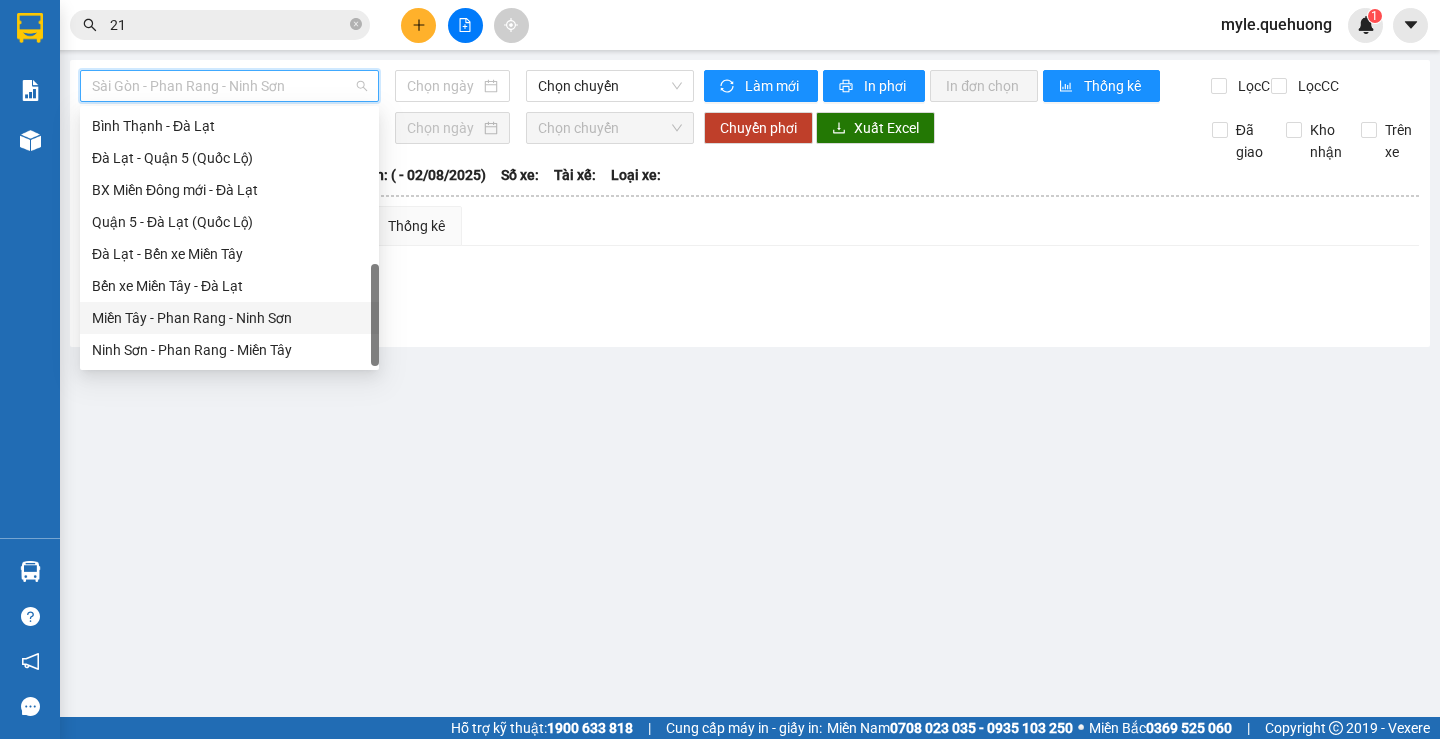 type on "02/08/2025" 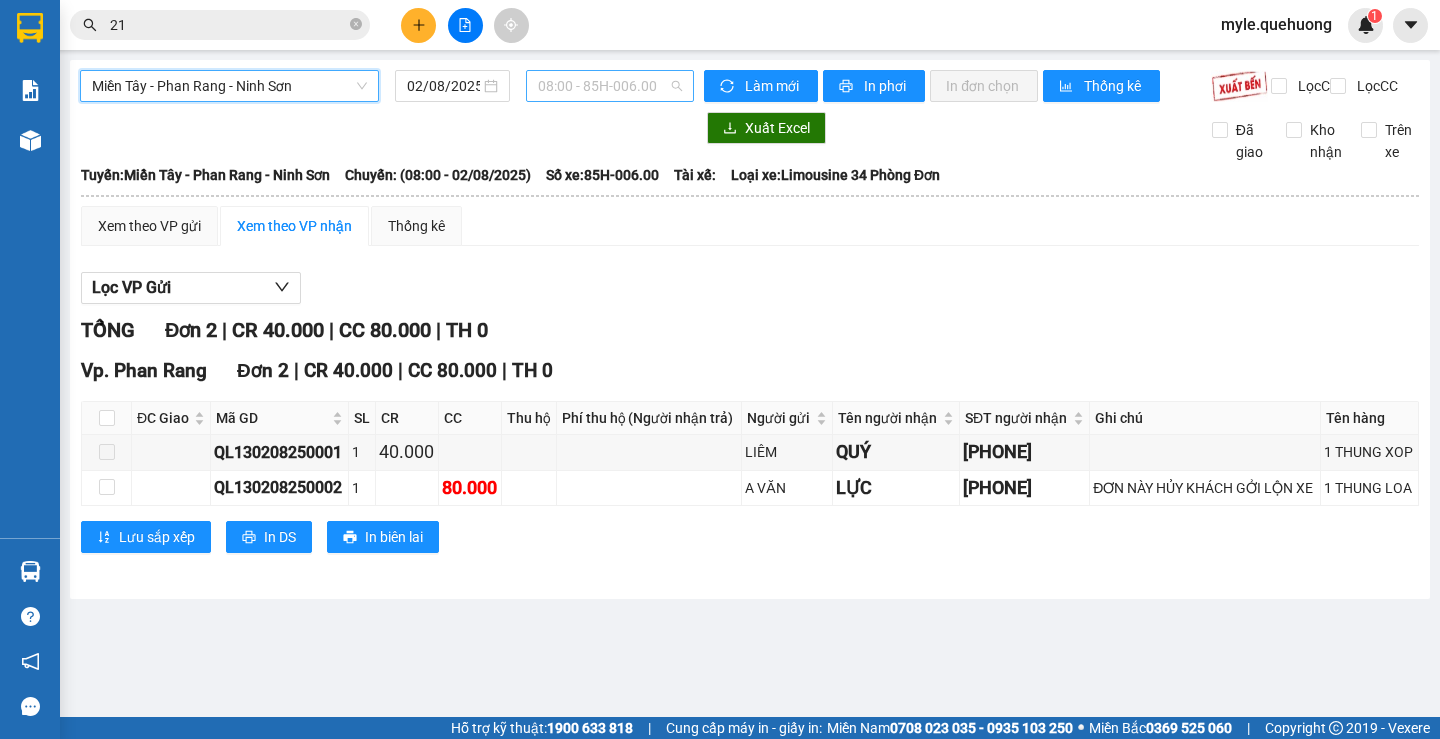 click on "08:00     - 85H-006.00" at bounding box center [610, 86] 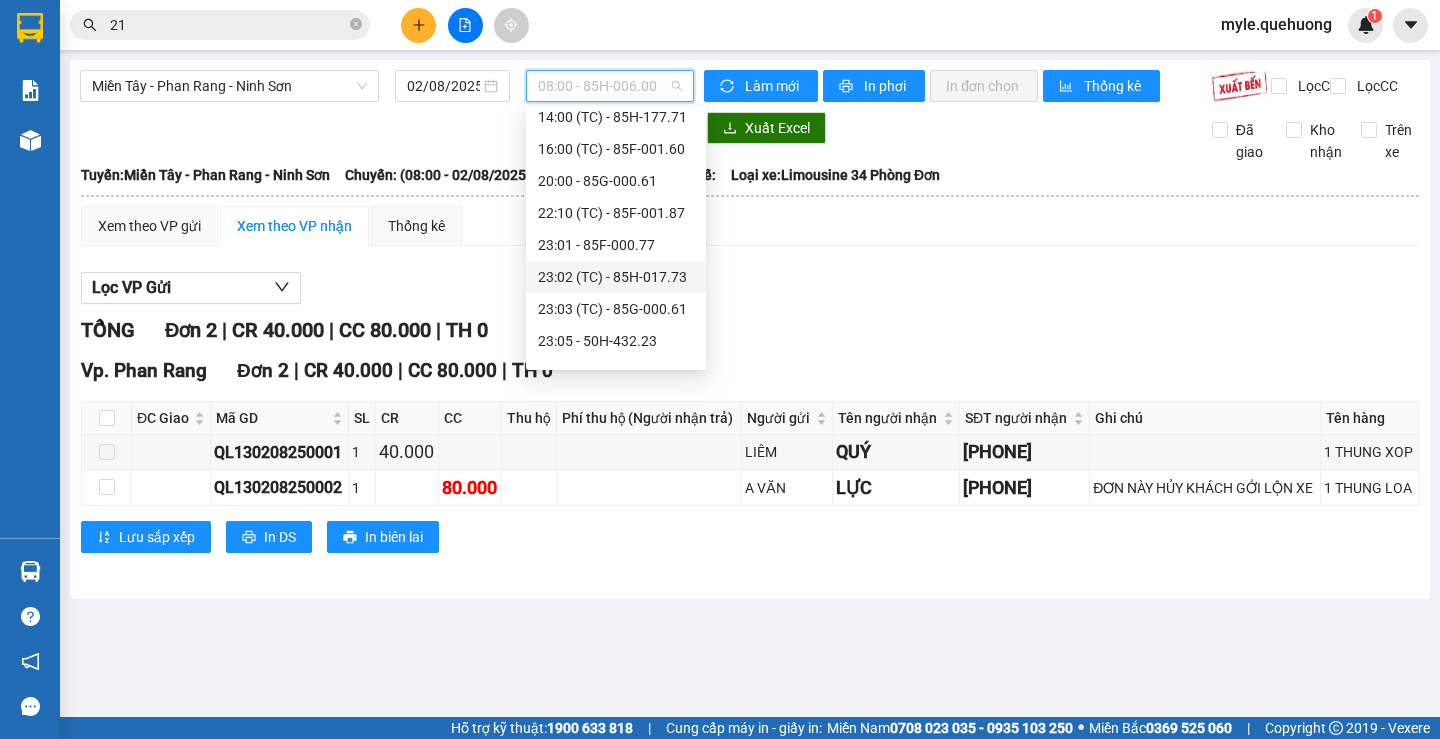 scroll, scrollTop: 256, scrollLeft: 0, axis: vertical 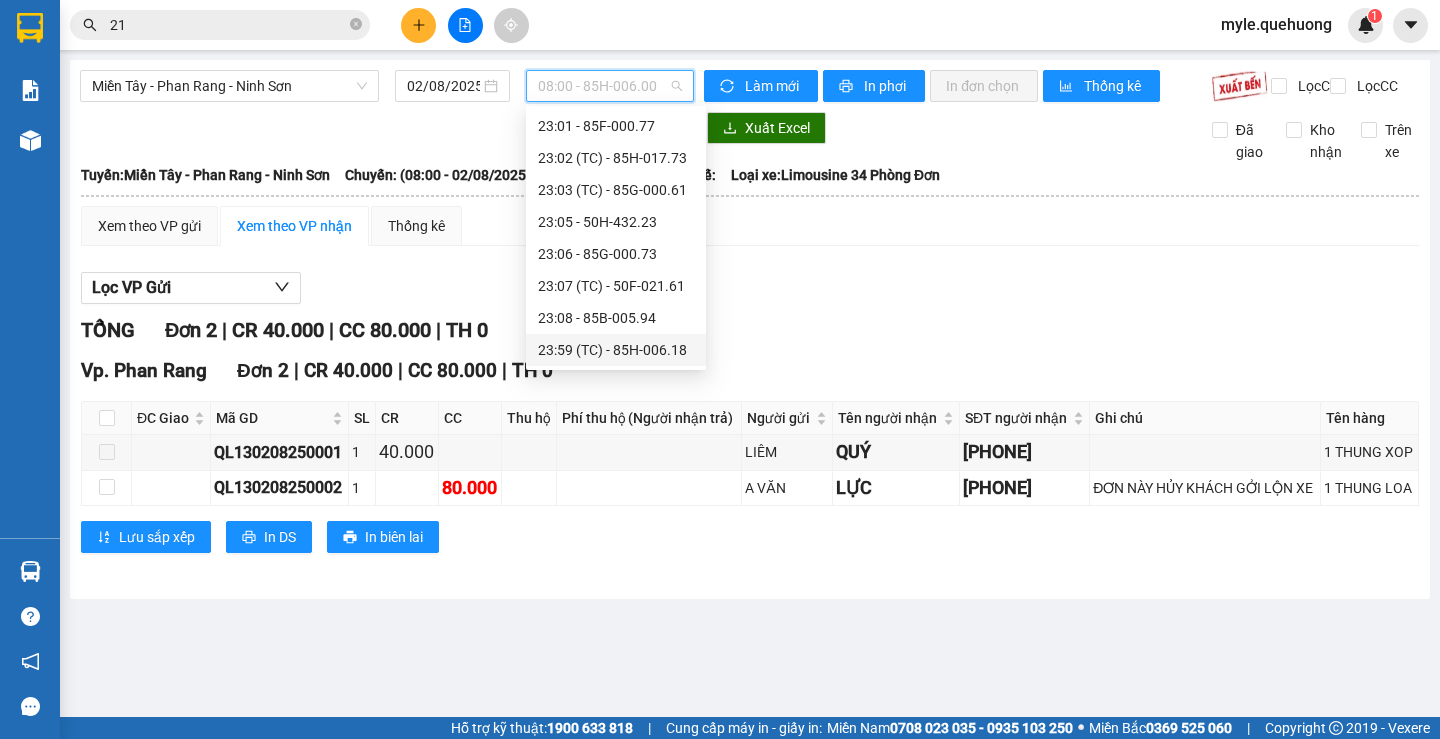 click on "[TIME]   (TC)   - [LICENSE_PLATE]" at bounding box center [616, 350] 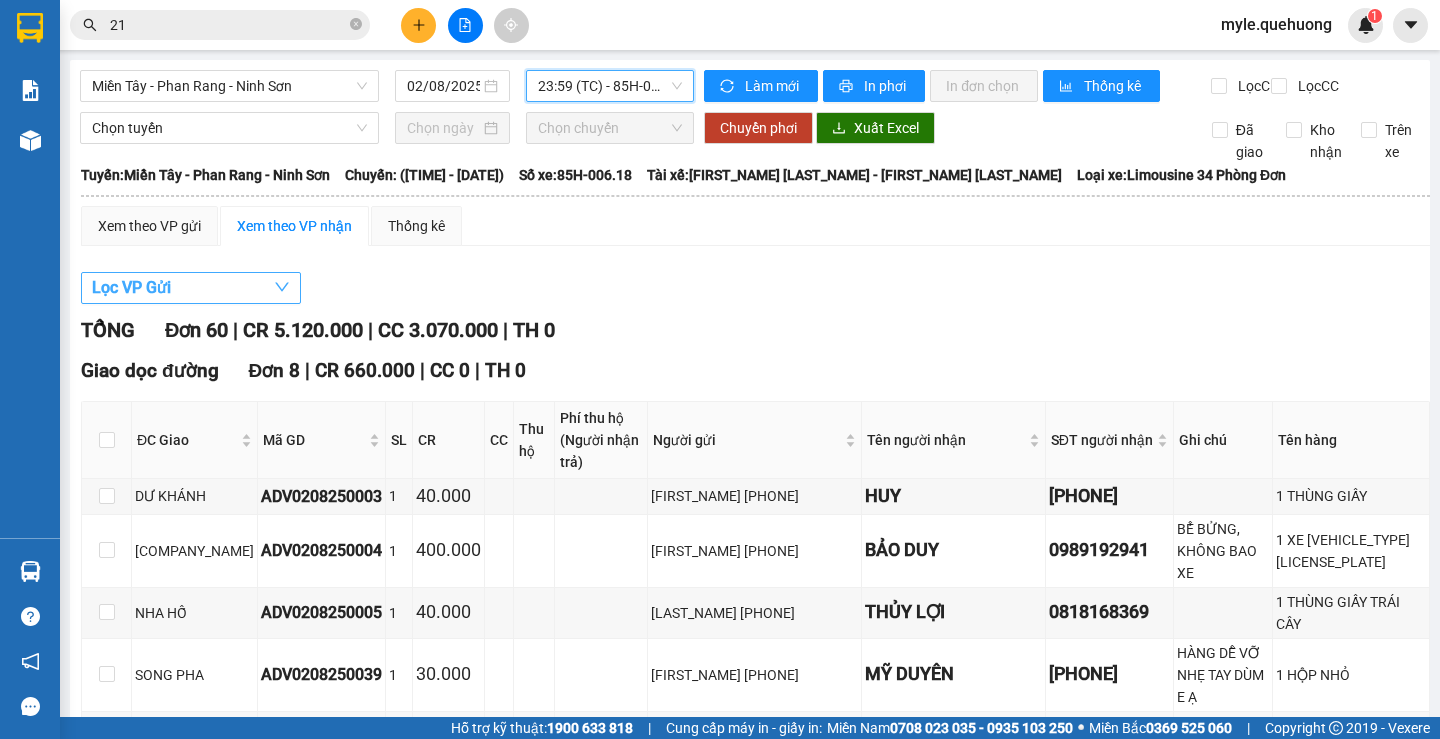 click on "Lọc VP Gửi" at bounding box center [131, 287] 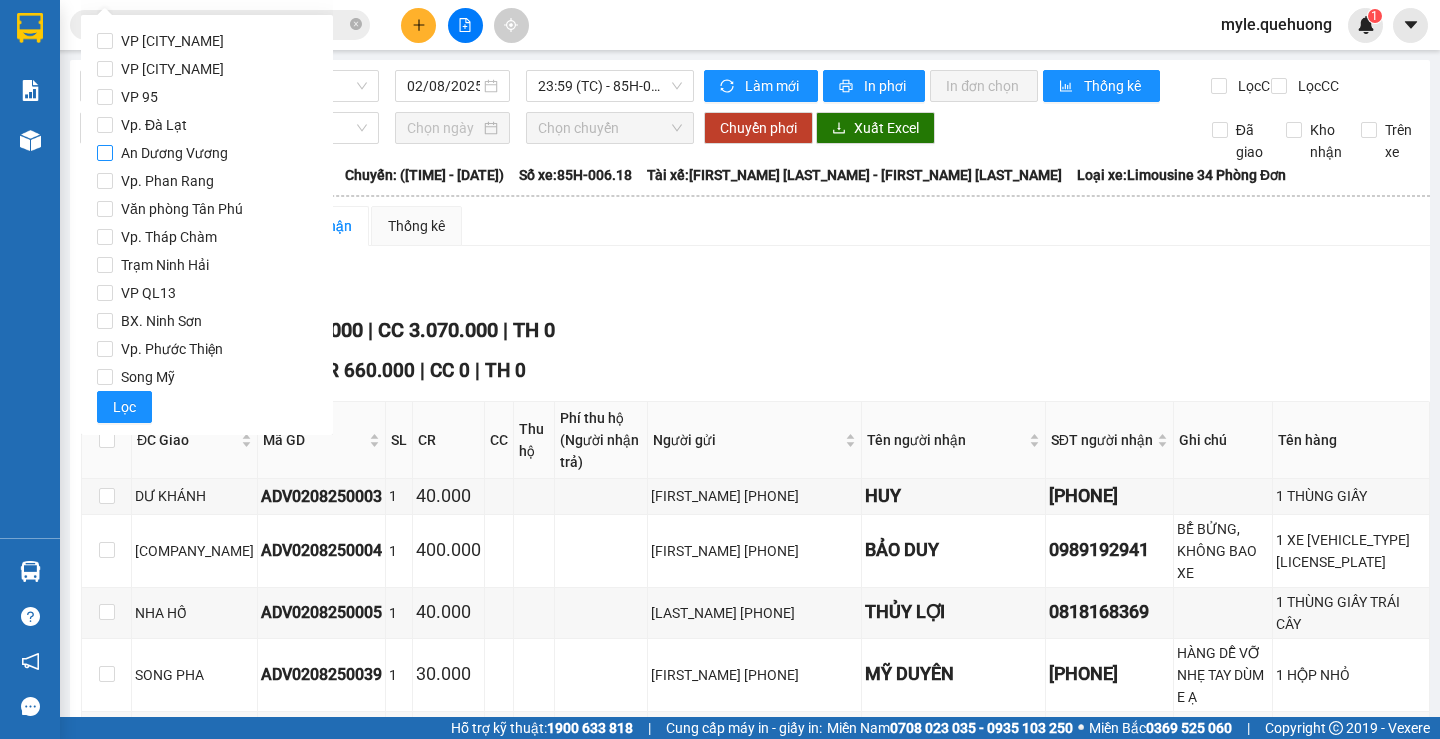 click on "An Dương Vương" at bounding box center (105, 153) 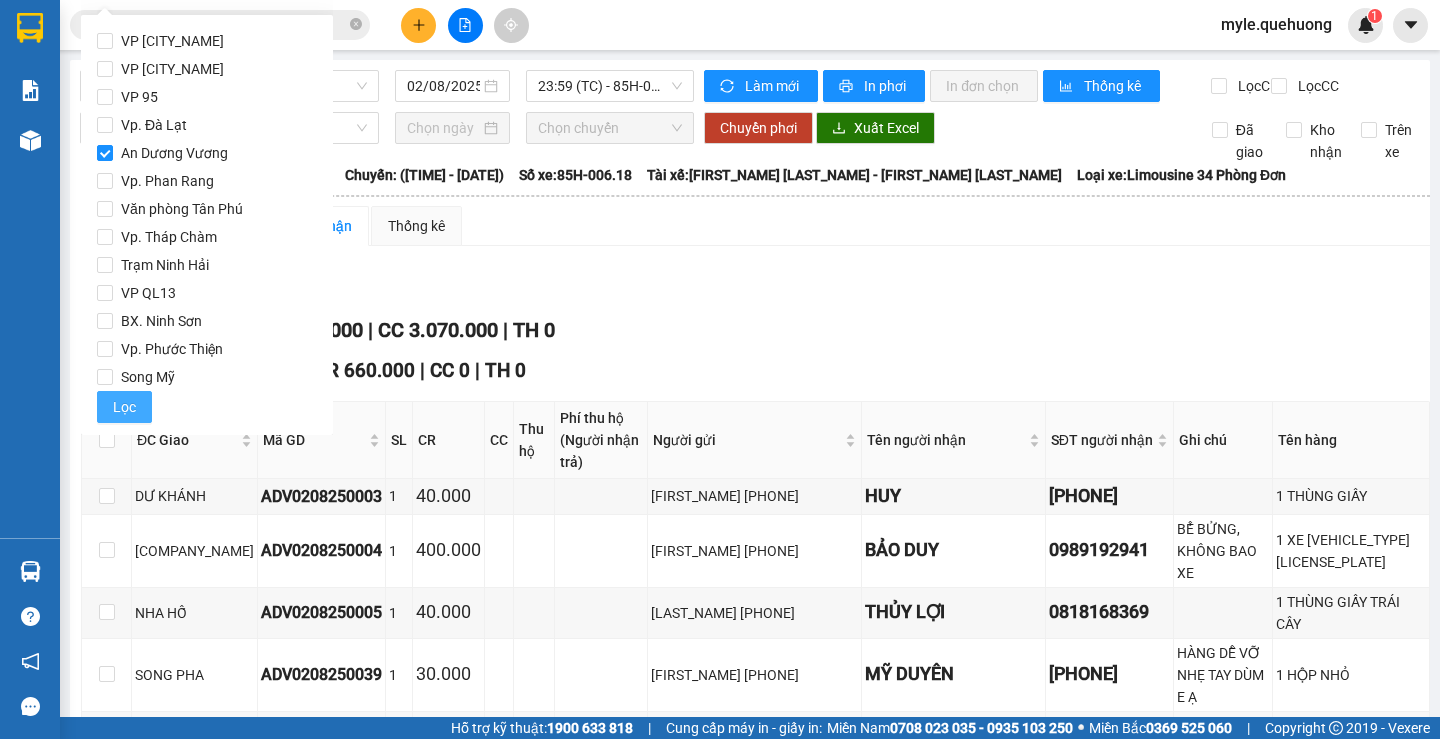 click on "Lọc" at bounding box center (124, 407) 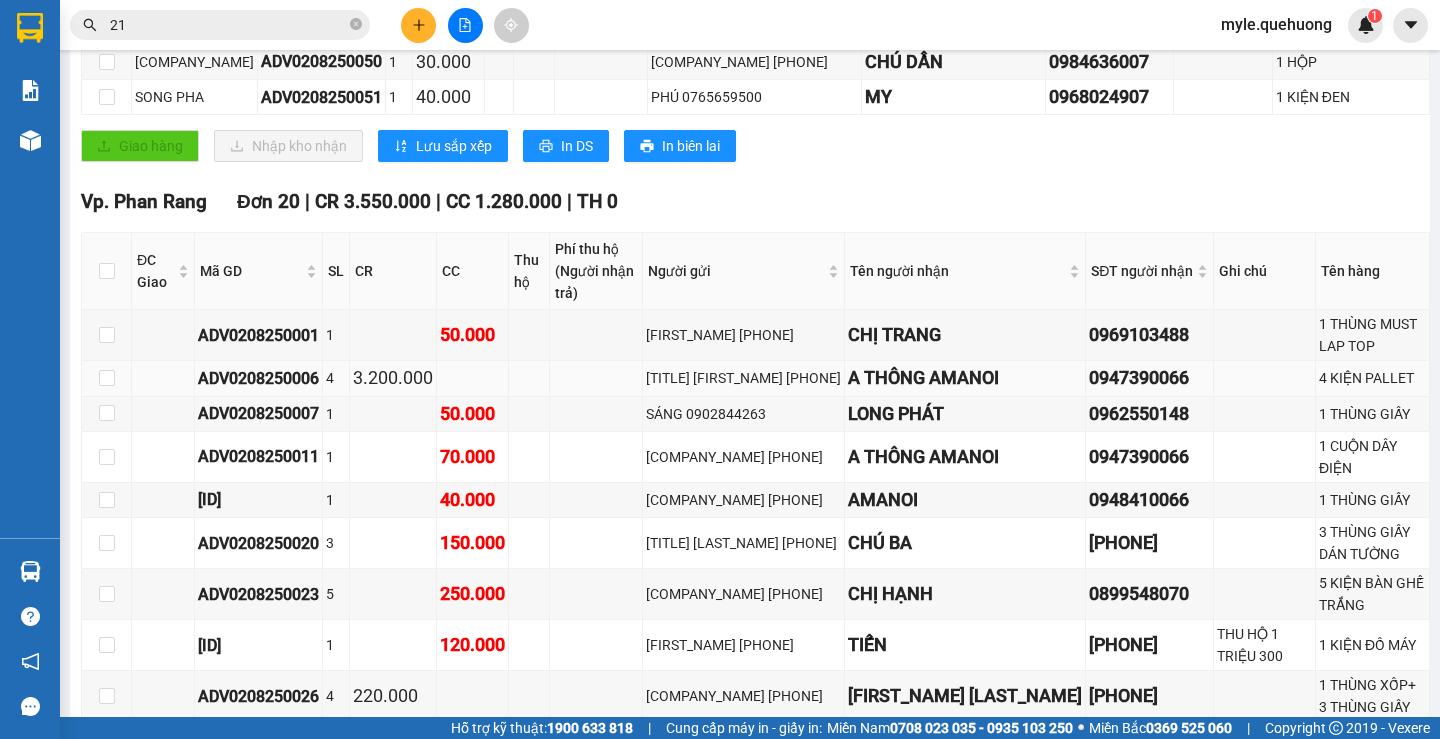 scroll, scrollTop: 1000, scrollLeft: 0, axis: vertical 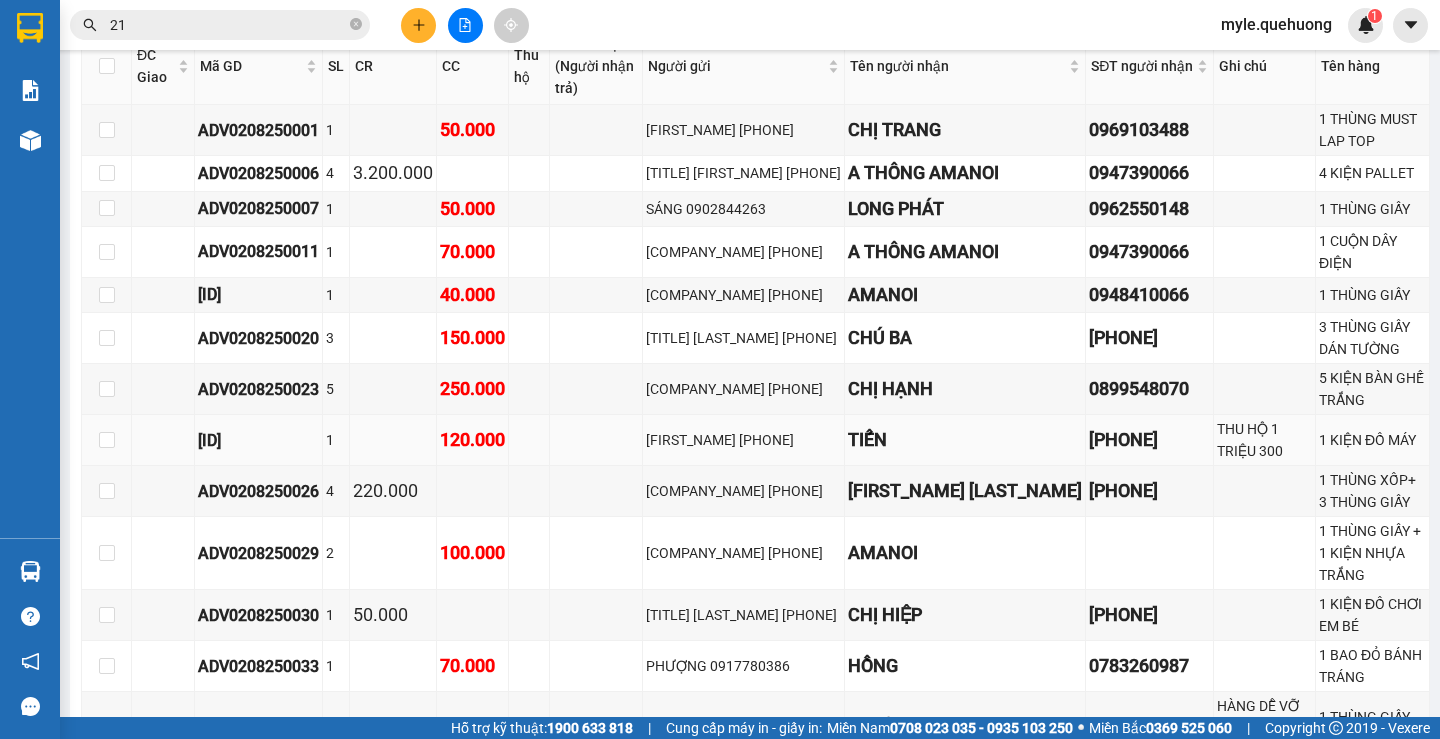 click on "[ID]" at bounding box center [258, 440] 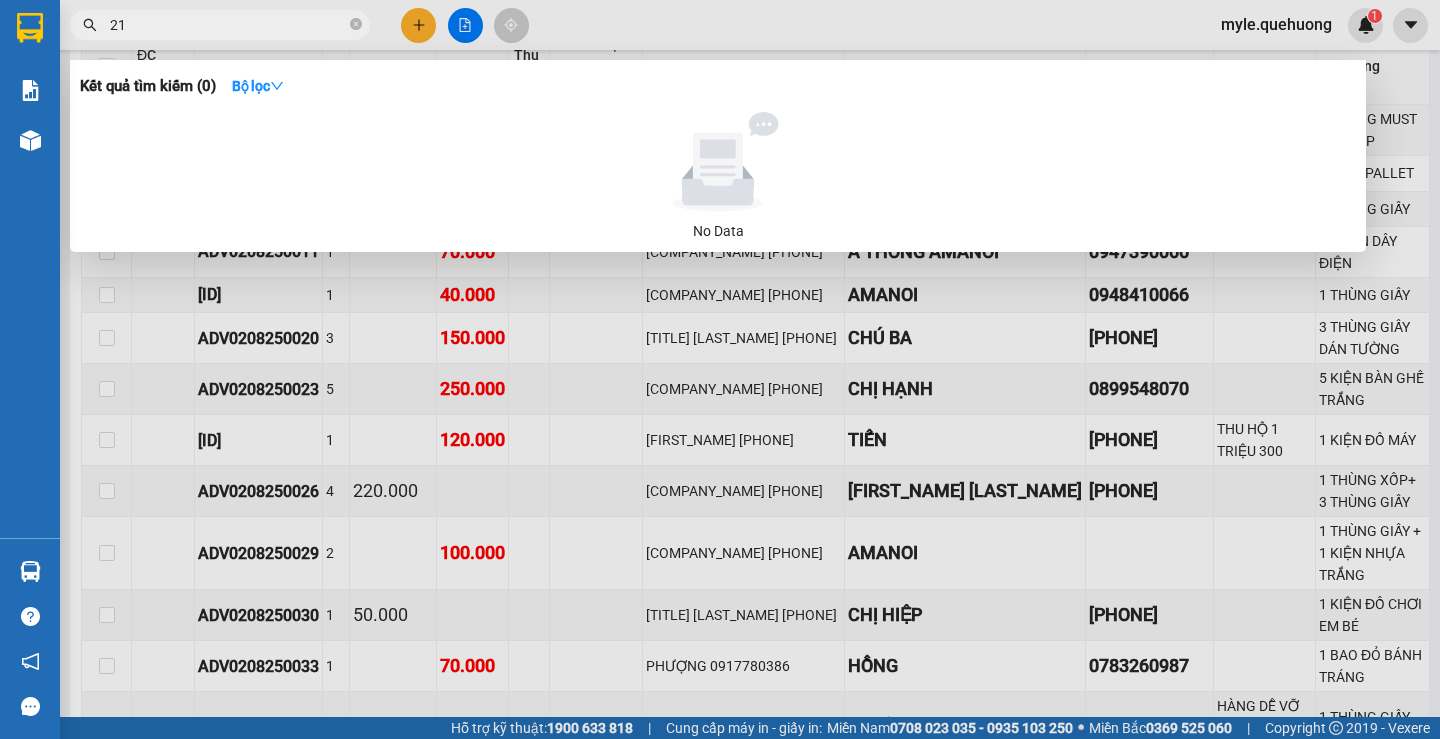 drag, startPoint x: 144, startPoint y: 25, endPoint x: 0, endPoint y: -4, distance: 146.89111 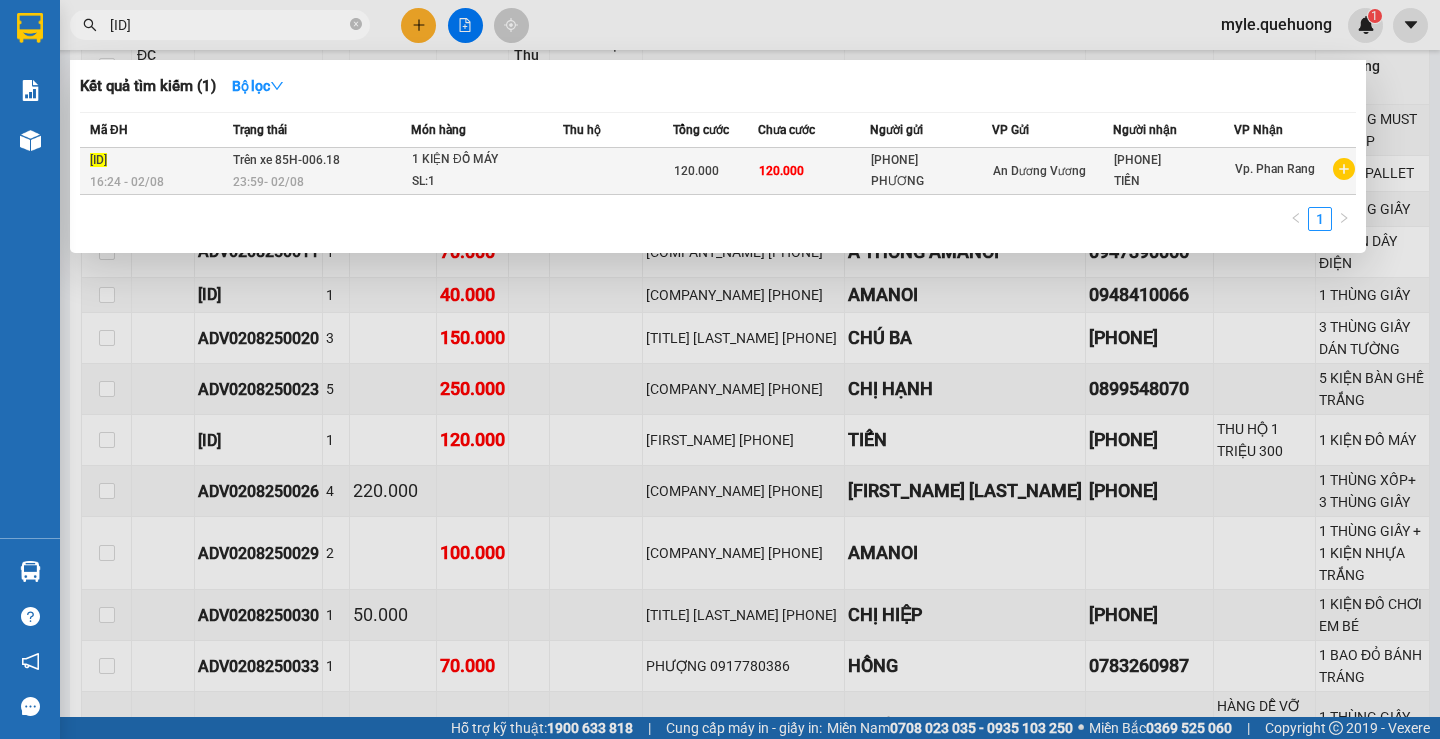 type on "[ID]" 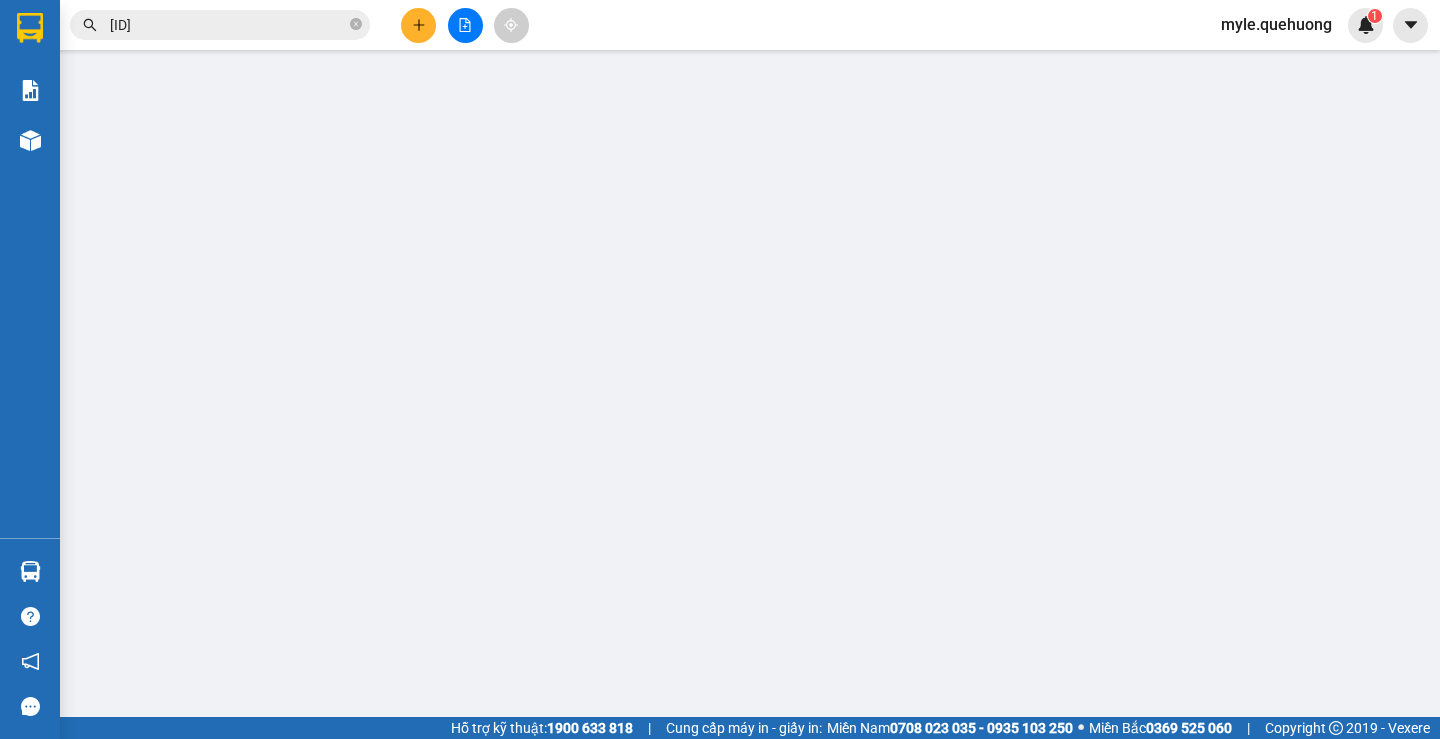 scroll, scrollTop: 0, scrollLeft: 0, axis: both 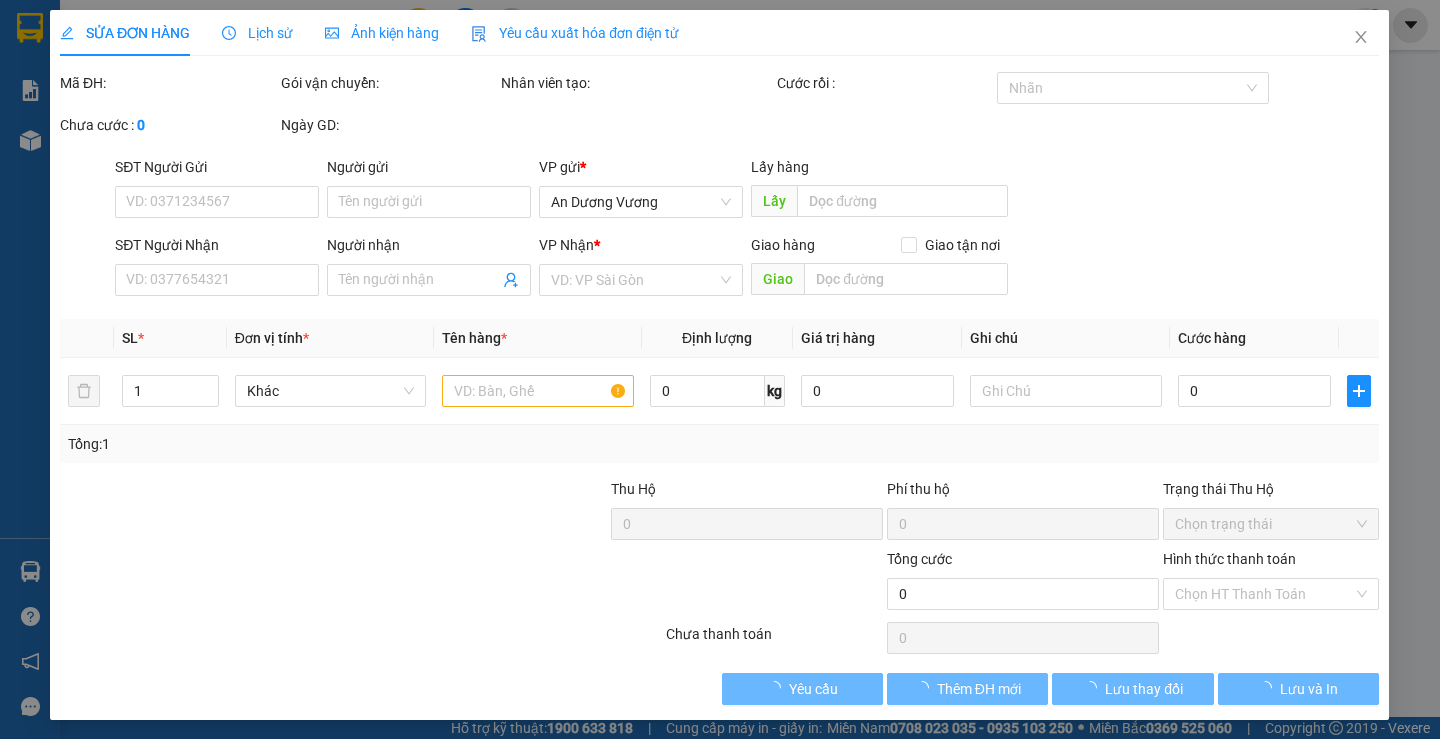 type on "[PHONE]" 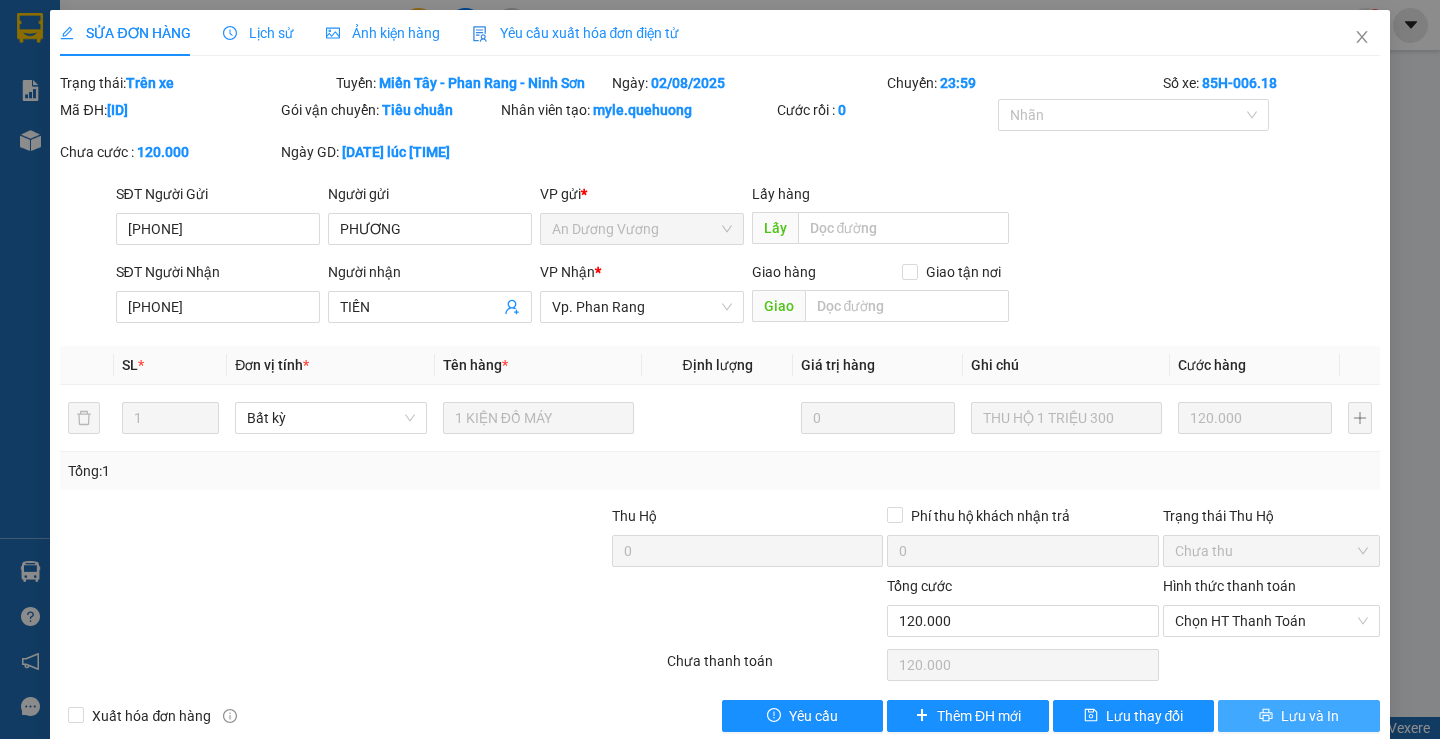 click on "Lưu và In" at bounding box center [1298, 716] 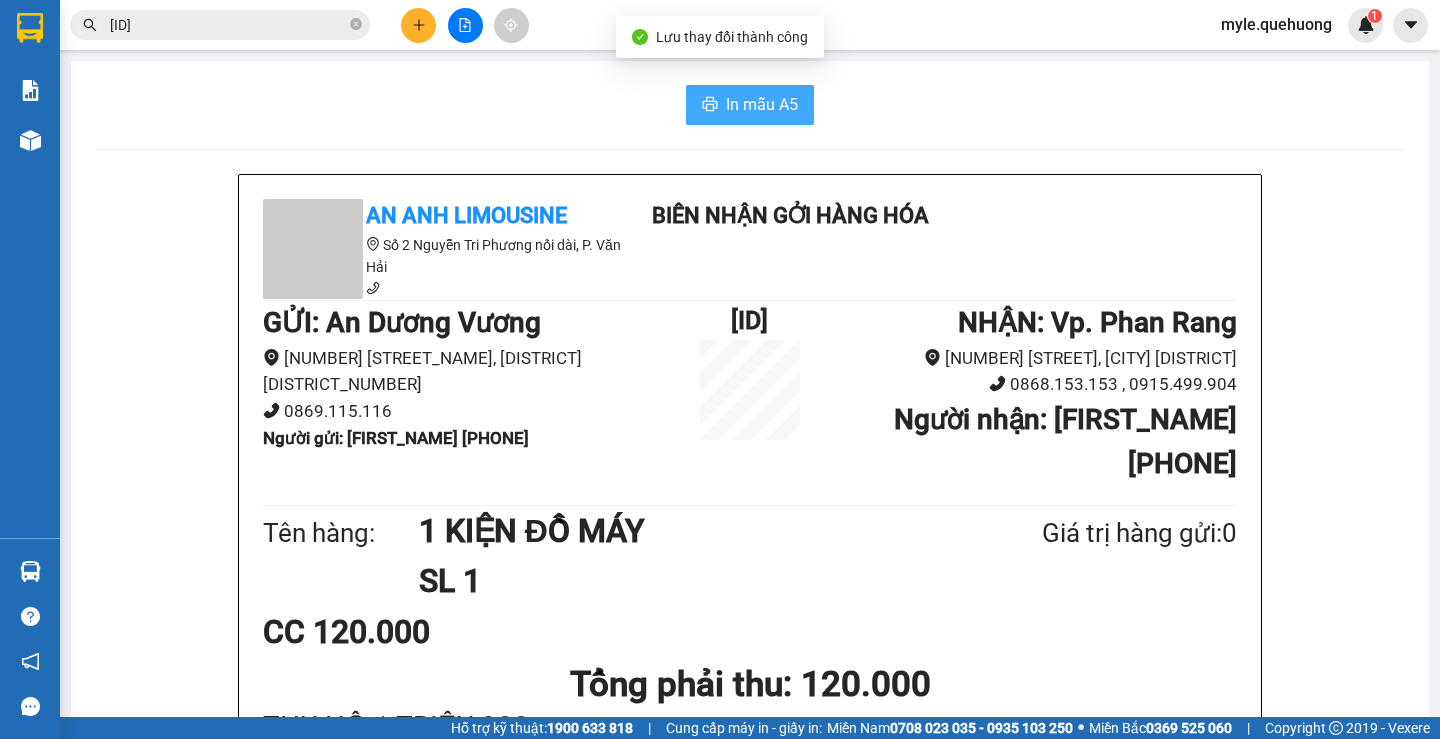 click on "In mẫu A5" at bounding box center [762, 104] 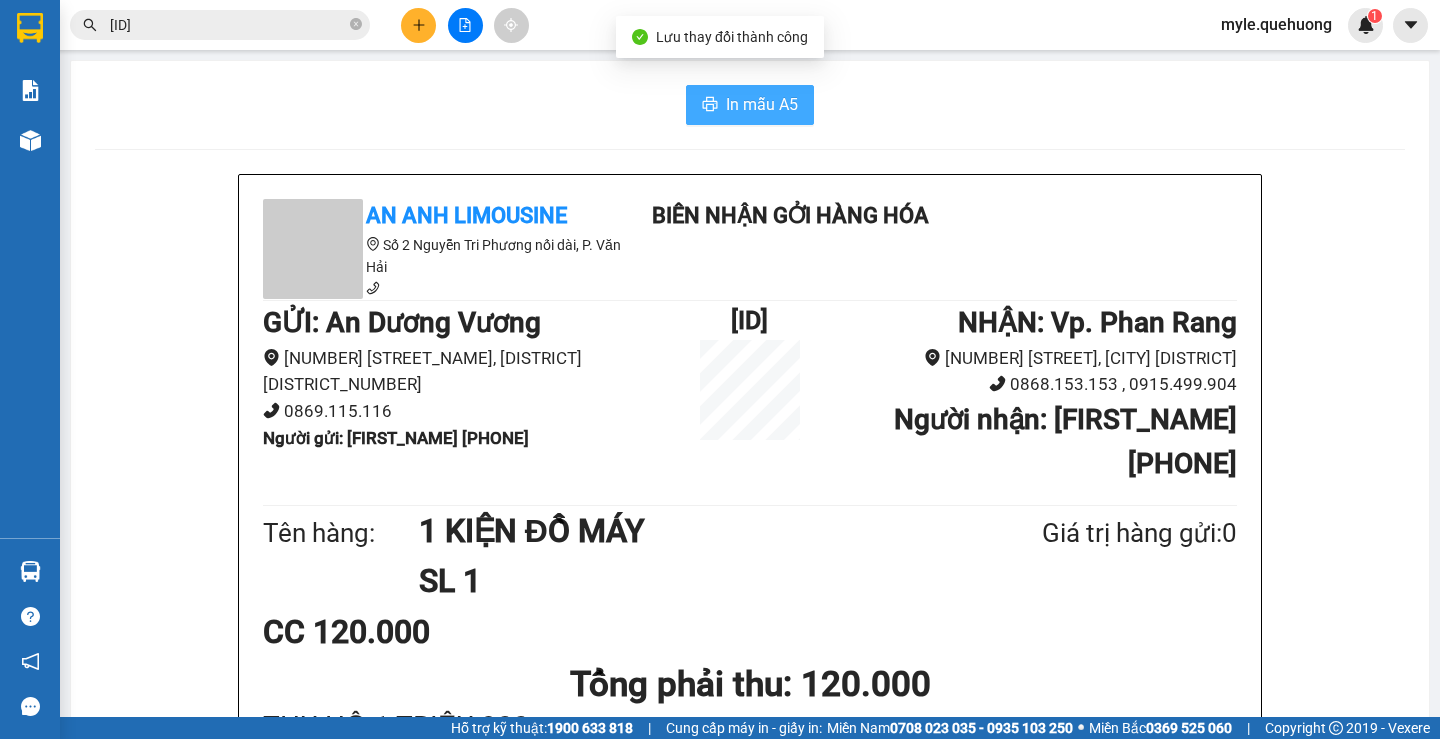 scroll, scrollTop: 0, scrollLeft: 0, axis: both 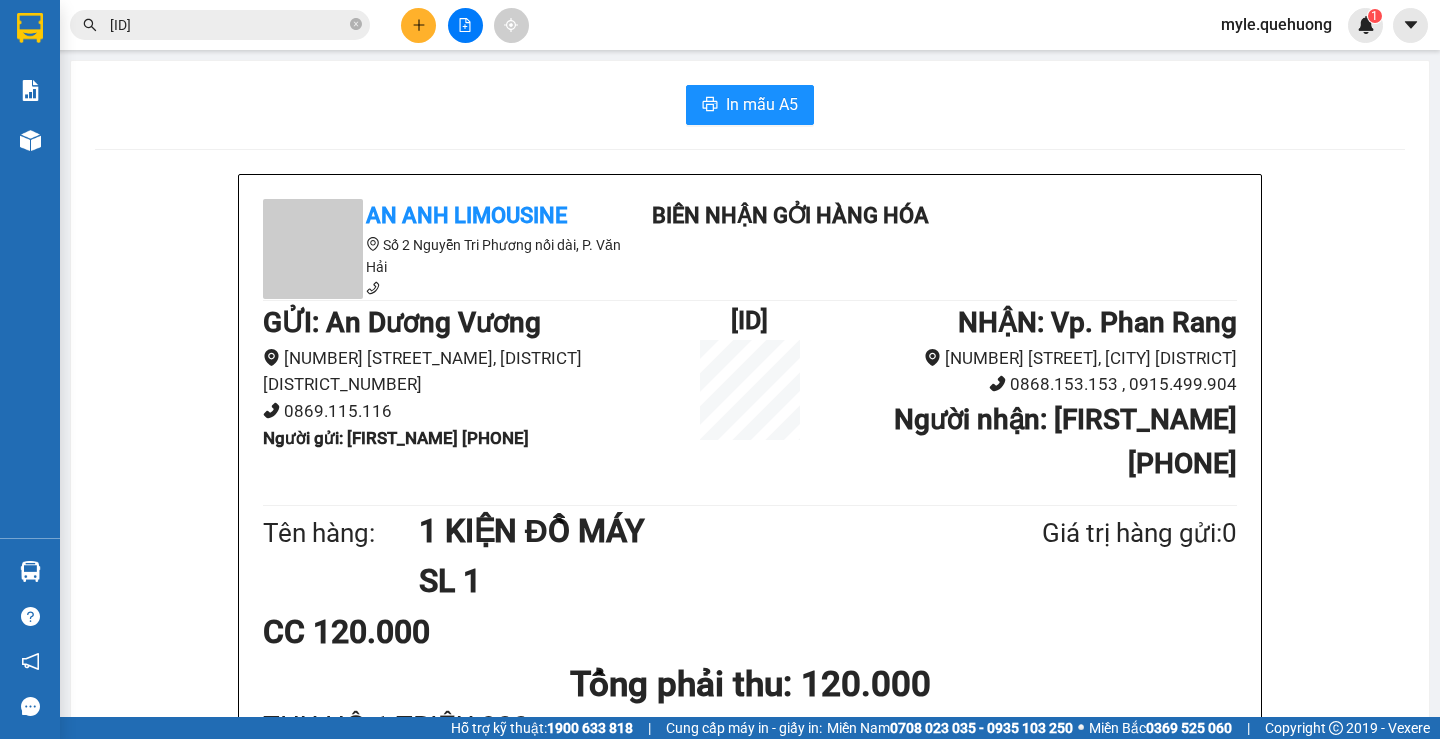 click on "CC   [PRICE]" at bounding box center [750, 632] 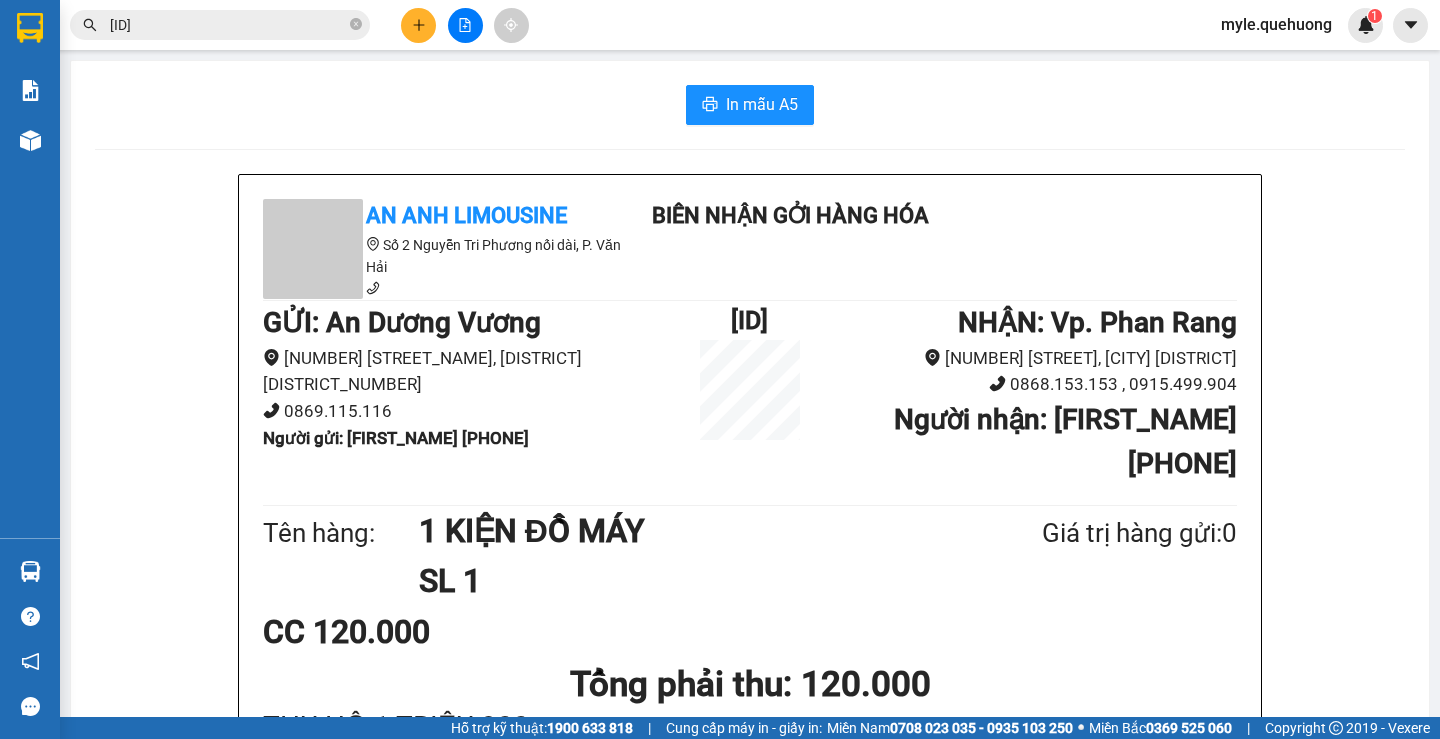 click on "In mẫu A5" at bounding box center [750, 105] 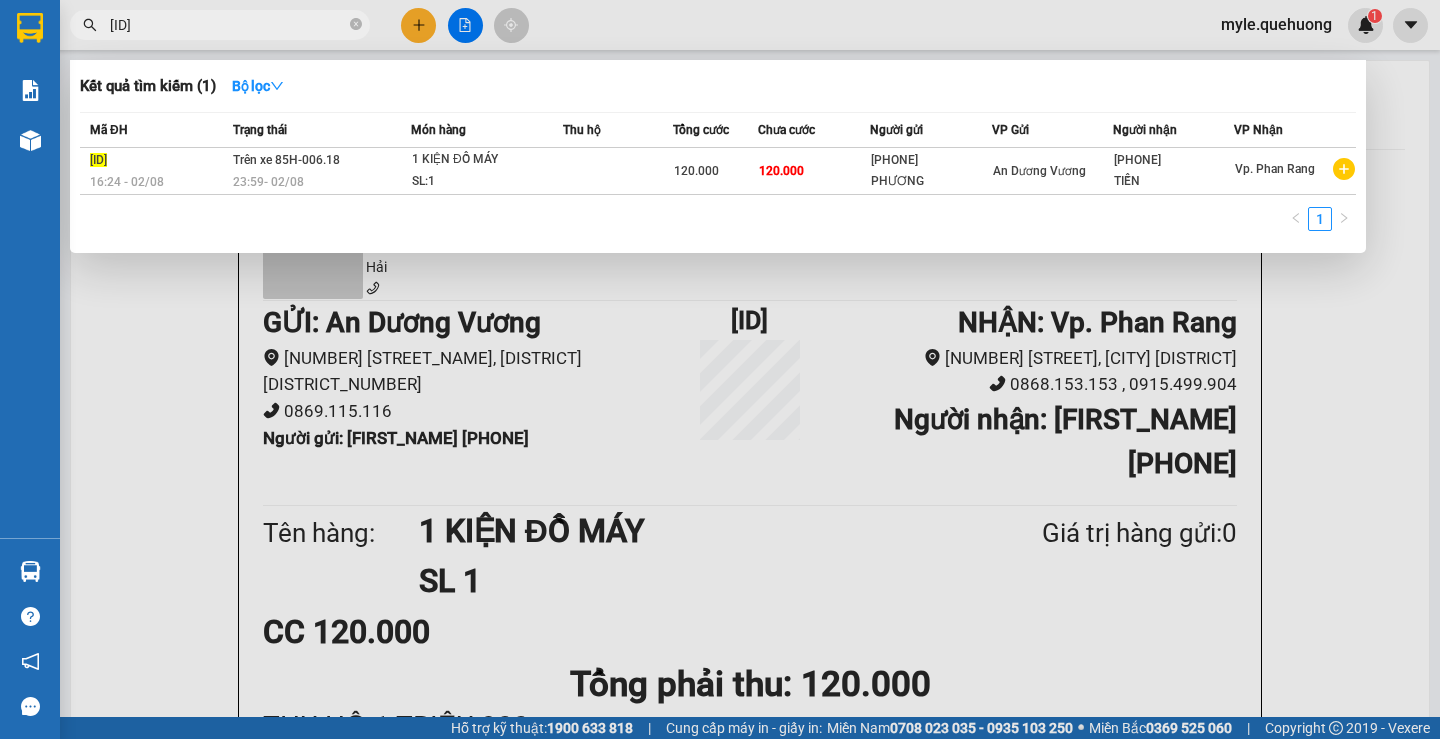 click on "[ID]" at bounding box center (228, 25) 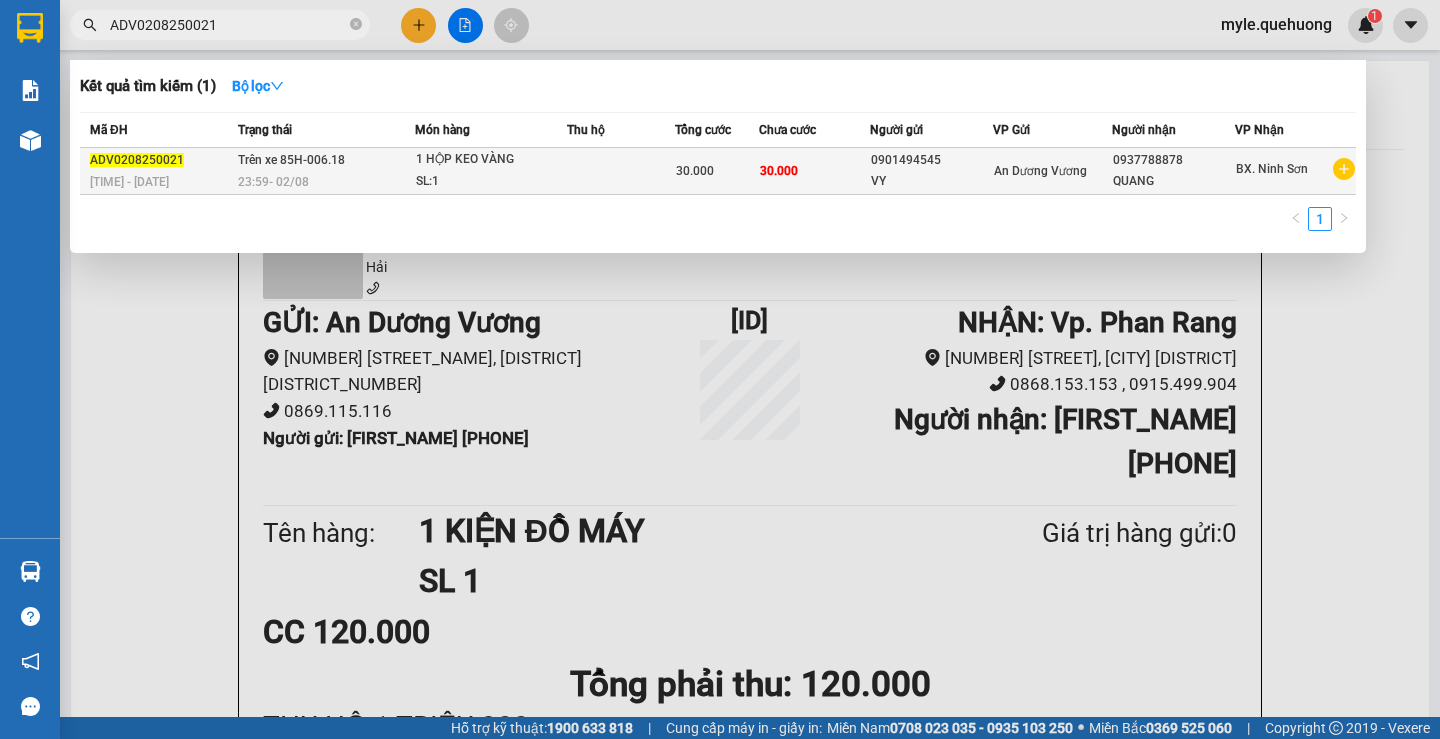 type on "ADV0208250021" 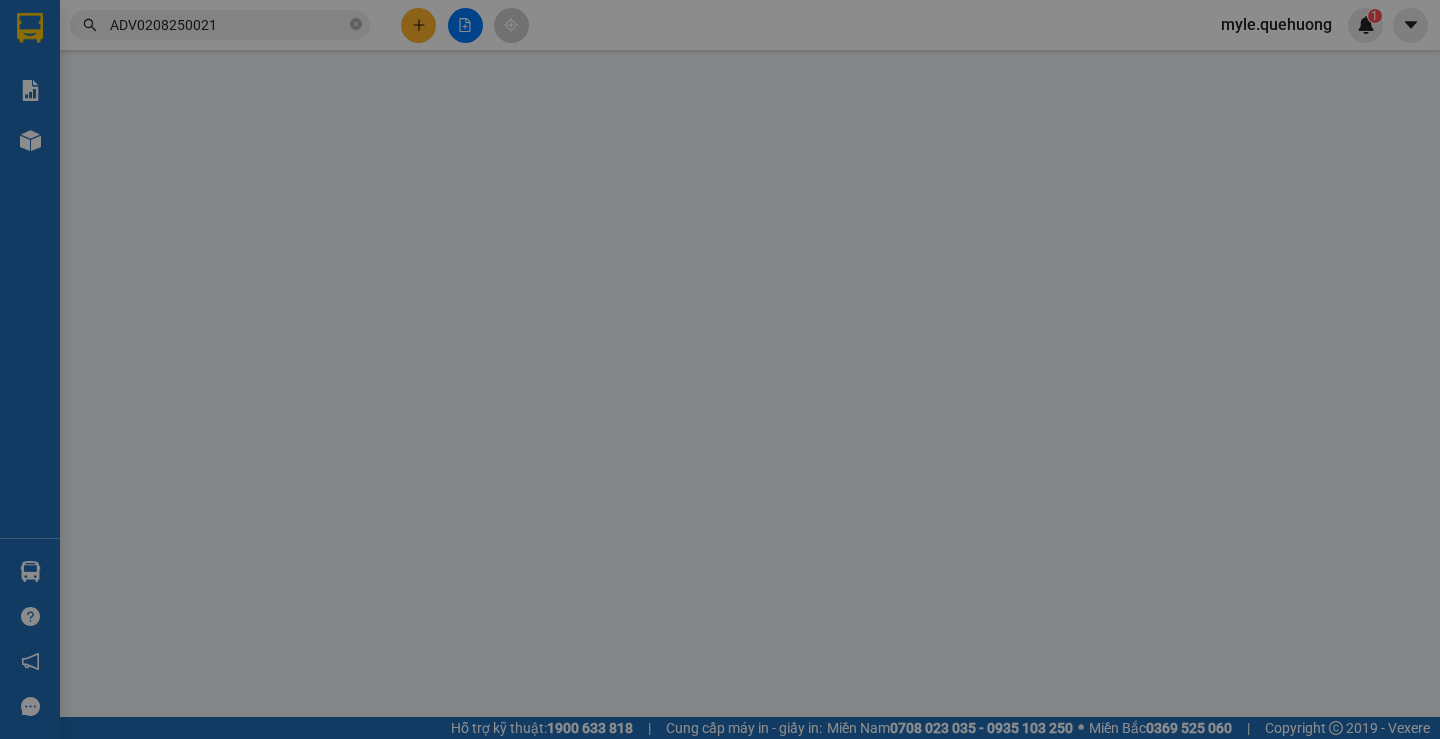 type on "0901494545" 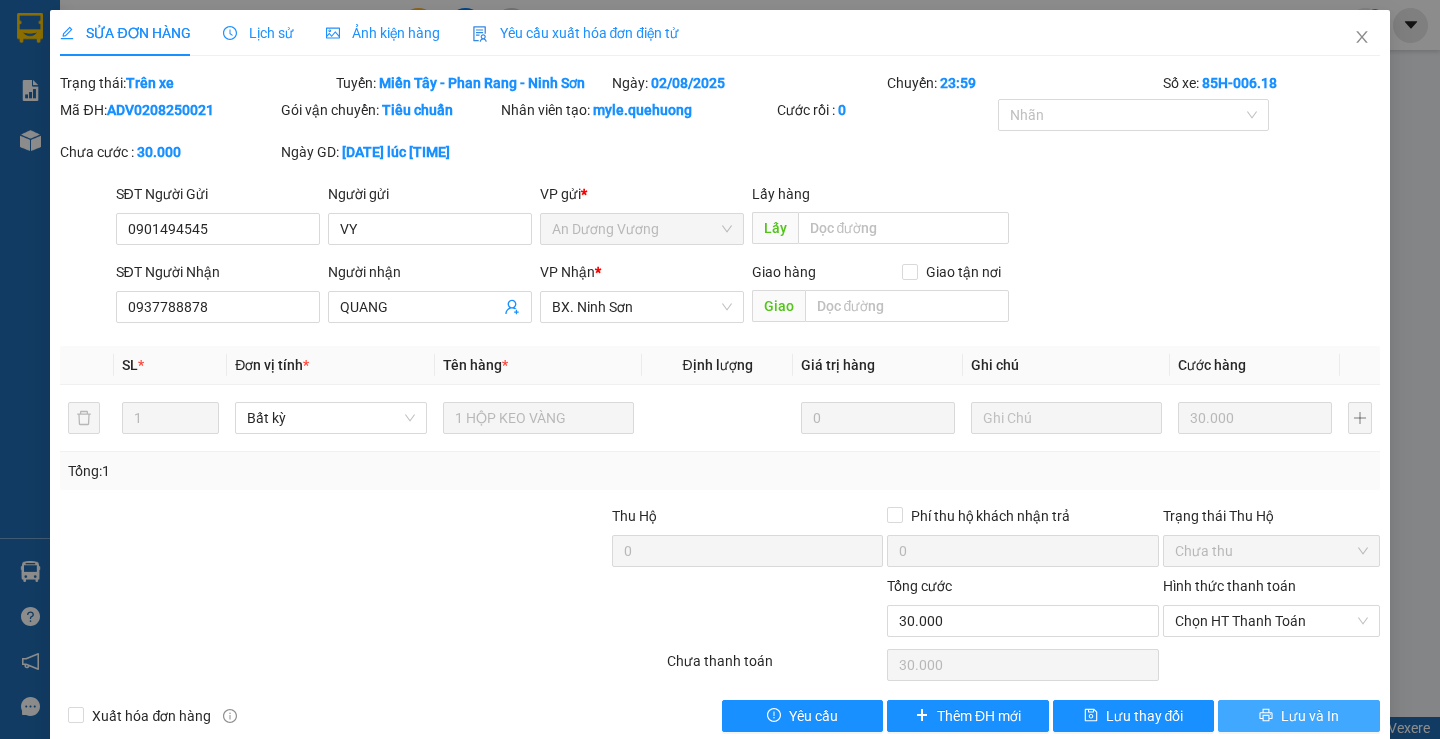 click on "Lưu và In" at bounding box center (1298, 716) 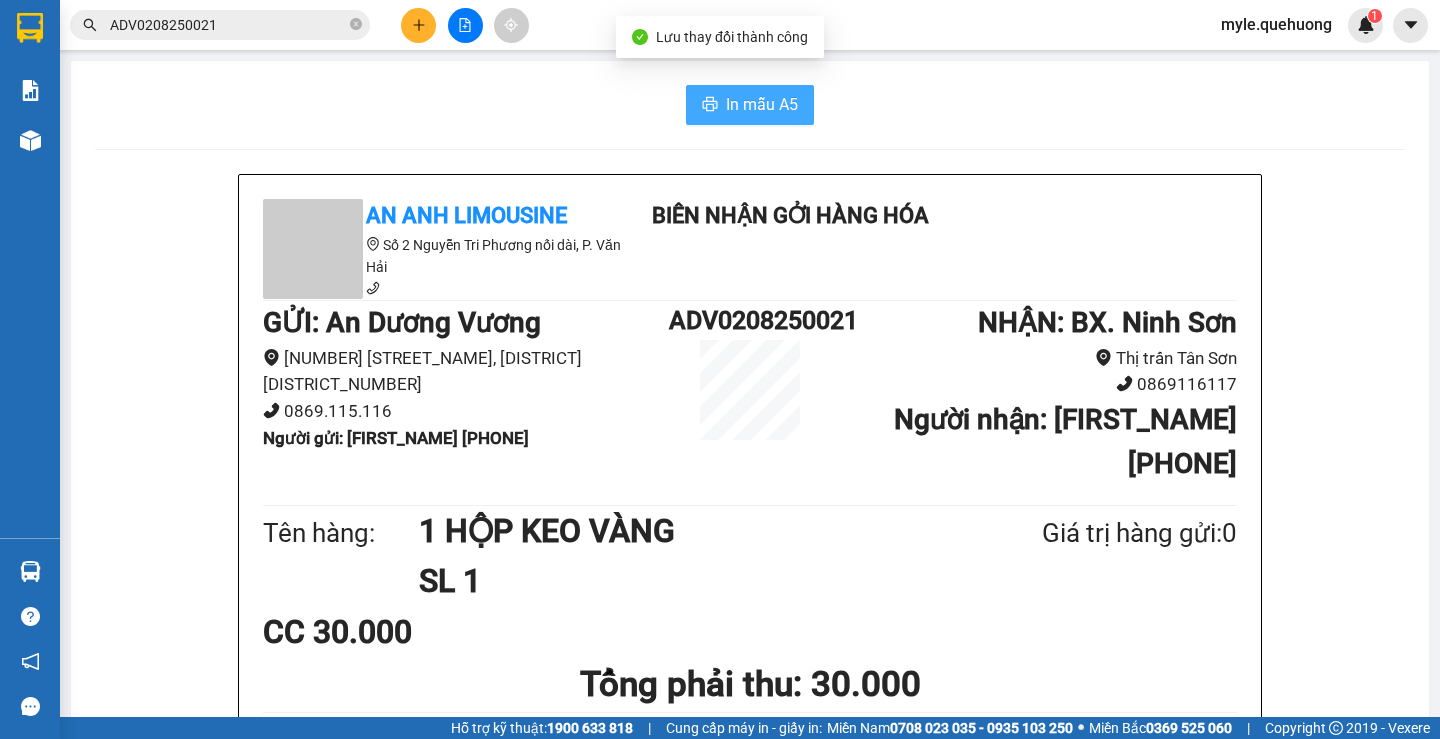click on "In mẫu A5" at bounding box center [762, 104] 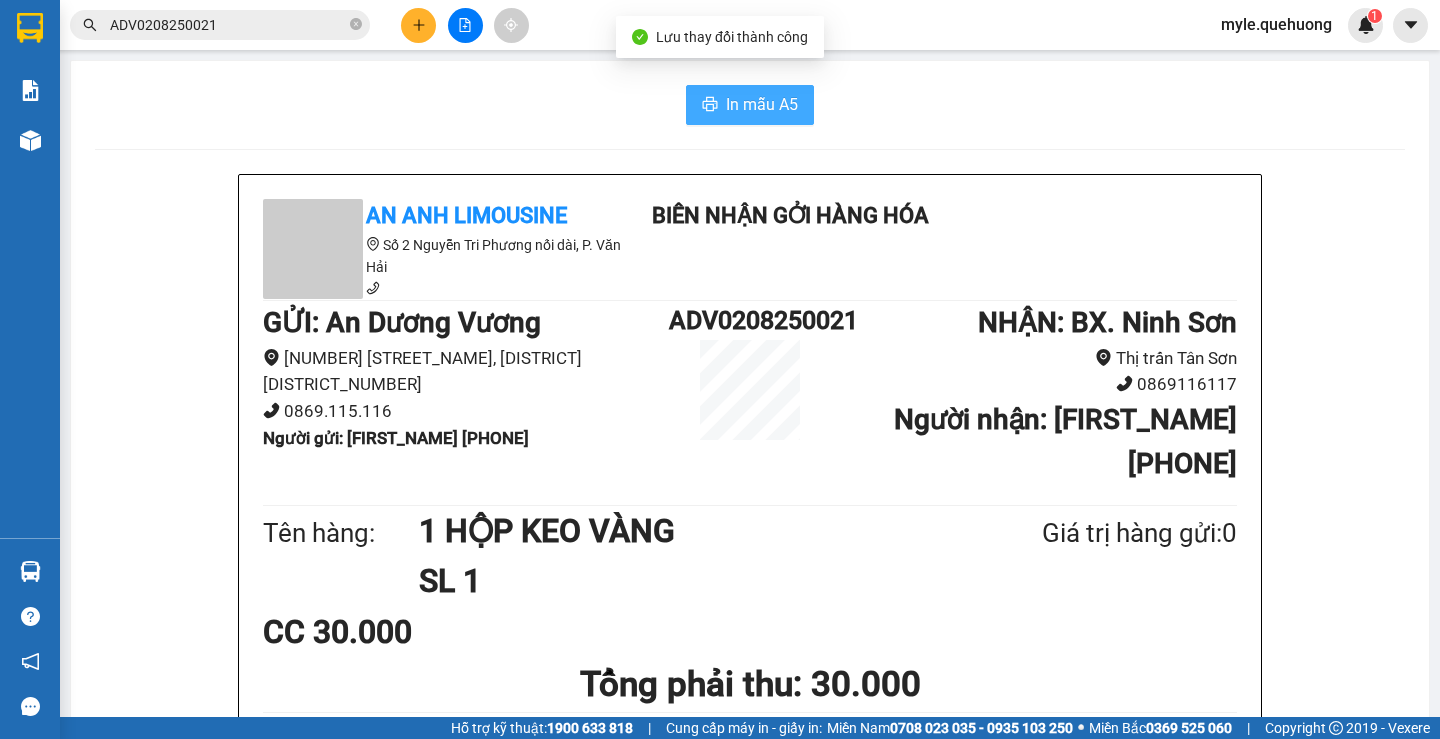scroll, scrollTop: 0, scrollLeft: 0, axis: both 